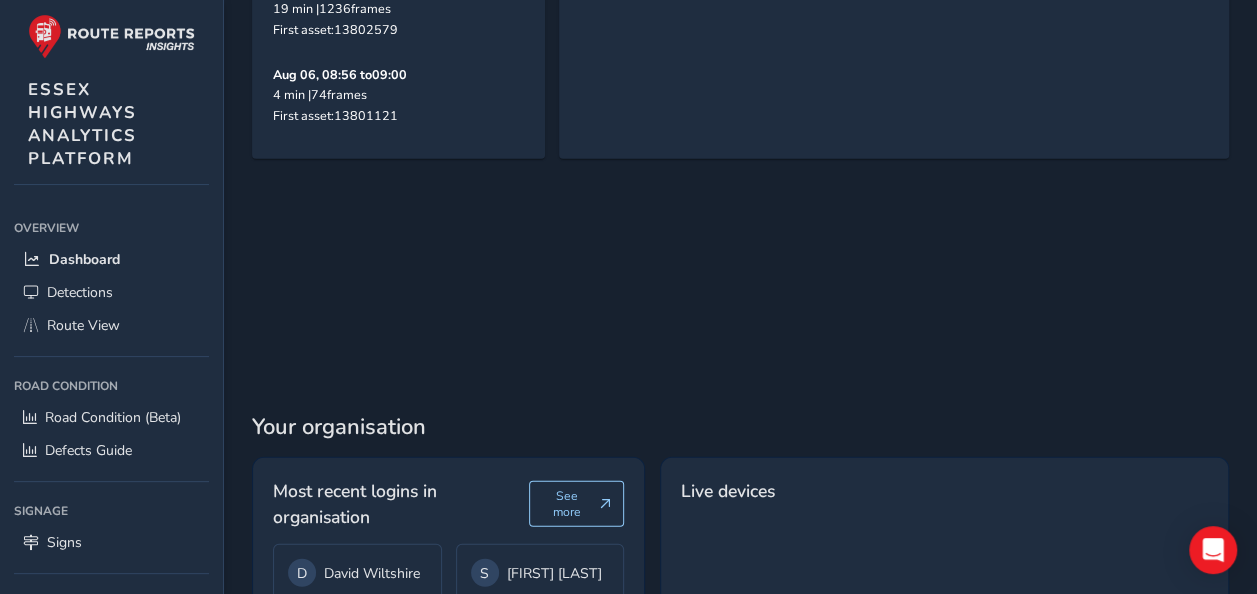 scroll, scrollTop: 2356, scrollLeft: 0, axis: vertical 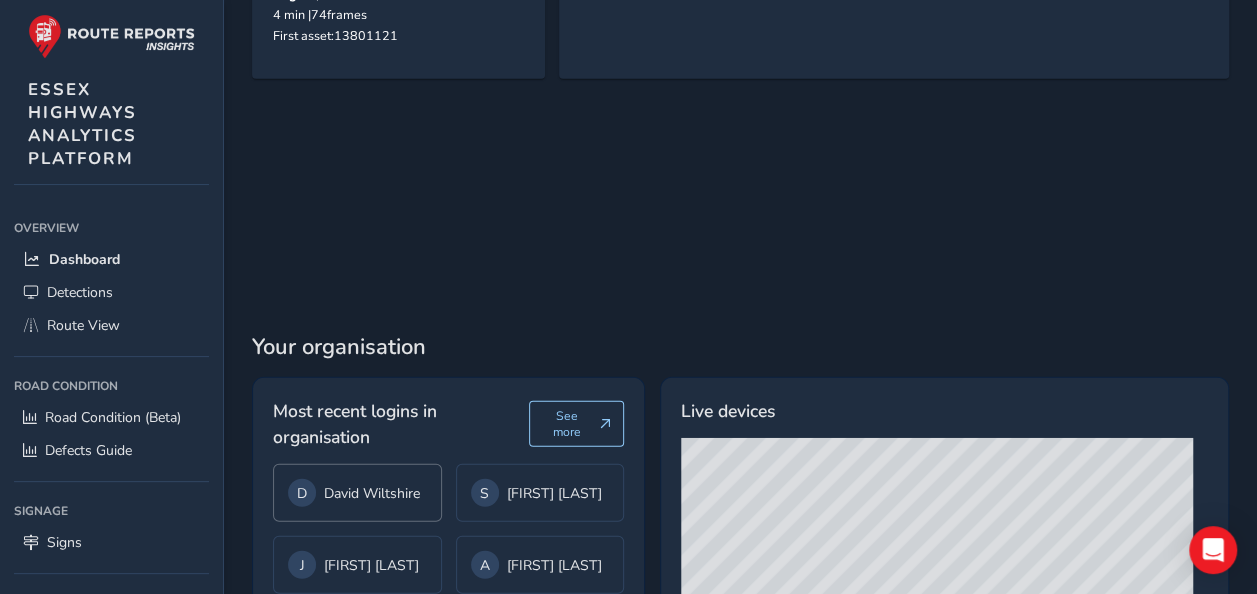 click on "[FIRST] [LAST]" at bounding box center [357, 493] 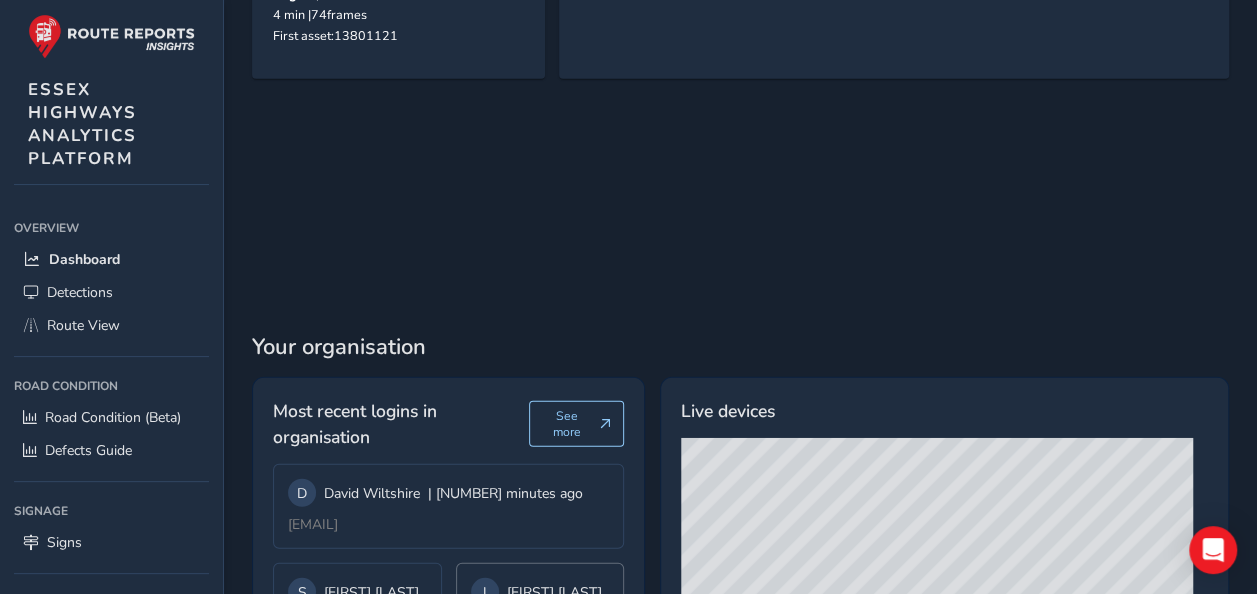 click on "[FIRST] [LAST]" at bounding box center [540, 592] 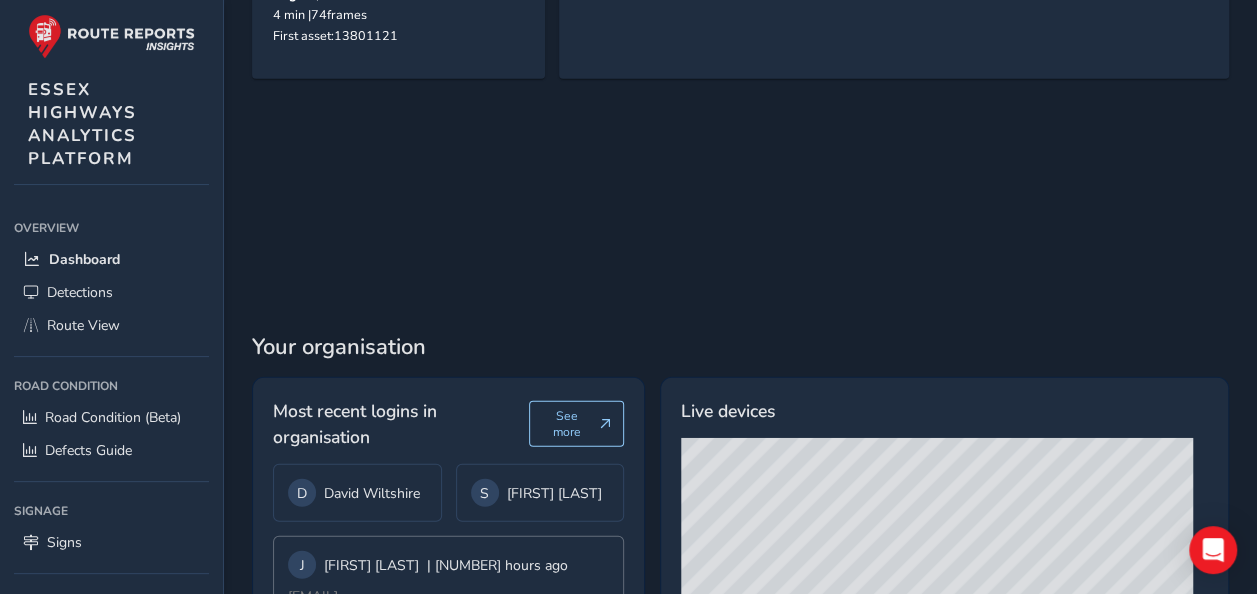 scroll, scrollTop: 2452, scrollLeft: 0, axis: vertical 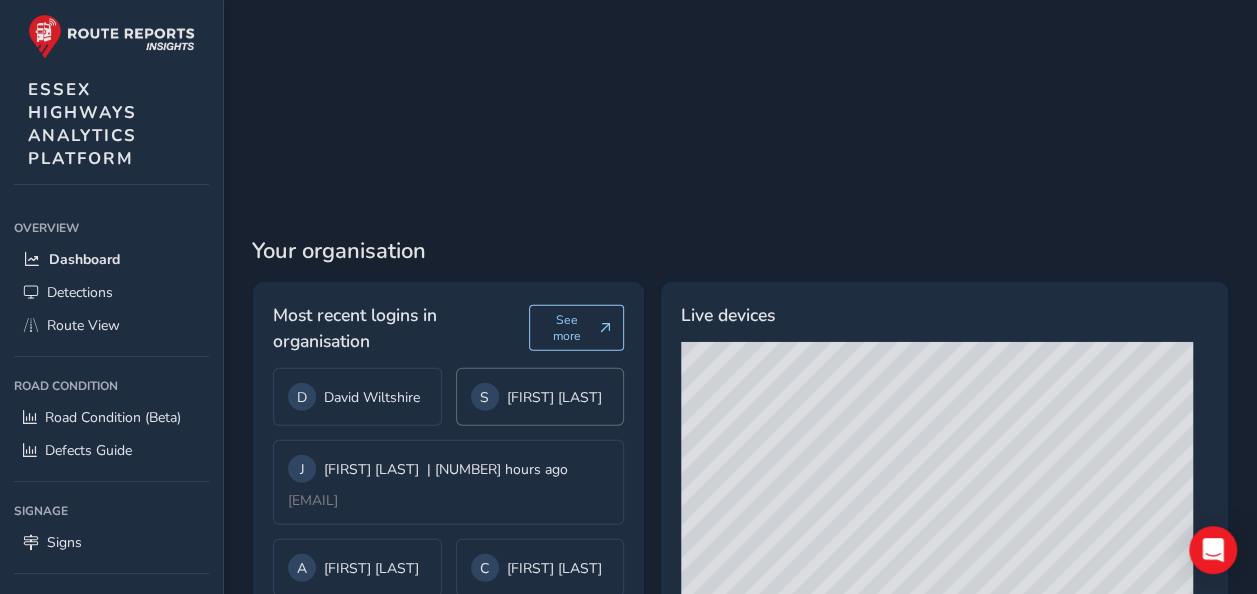 click on "[FIRST] [LAST]" at bounding box center (540, 397) 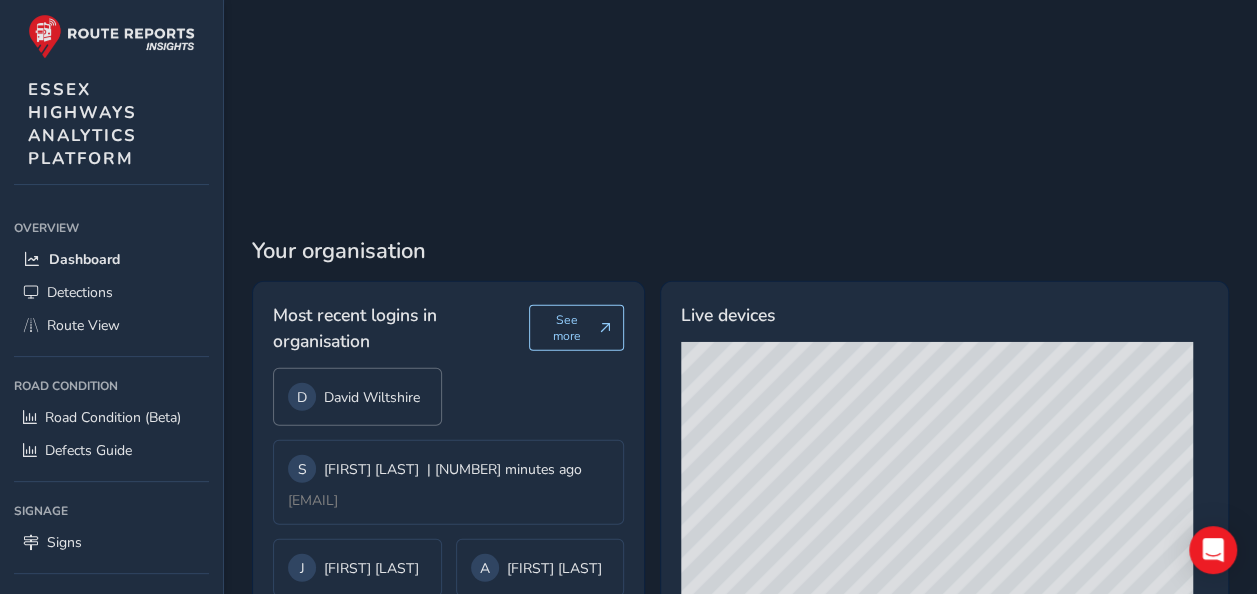 click on "[FIRST] [LAST]" at bounding box center (357, 397) 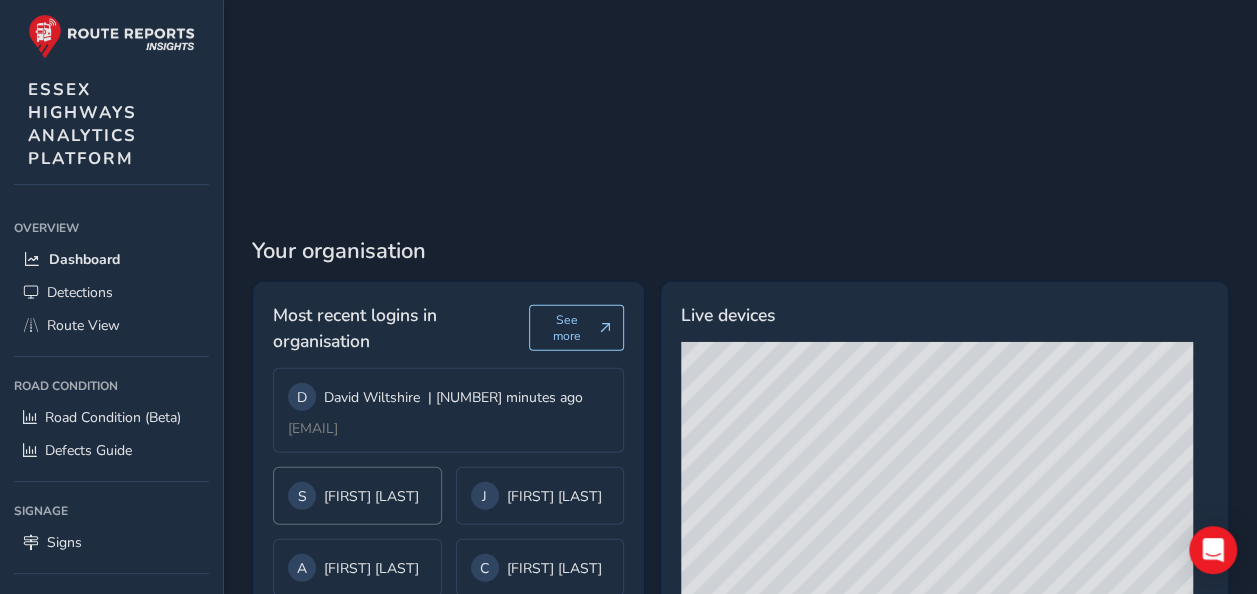 click on "[FIRST] [LAST]" at bounding box center [357, 496] 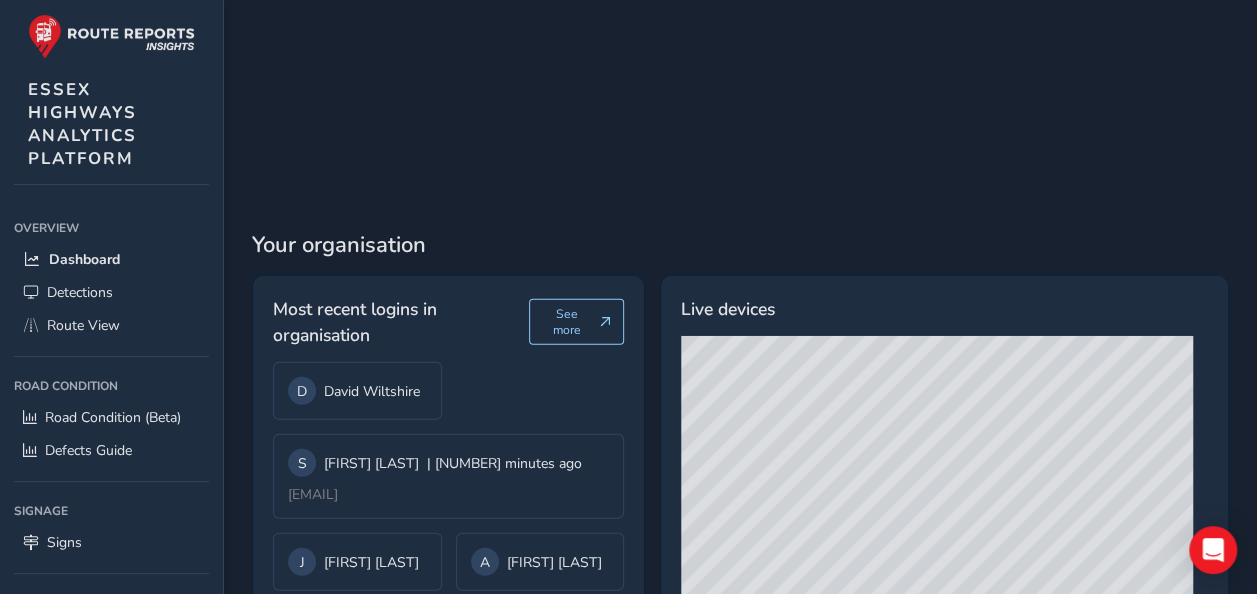 scroll, scrollTop: 2461, scrollLeft: 0, axis: vertical 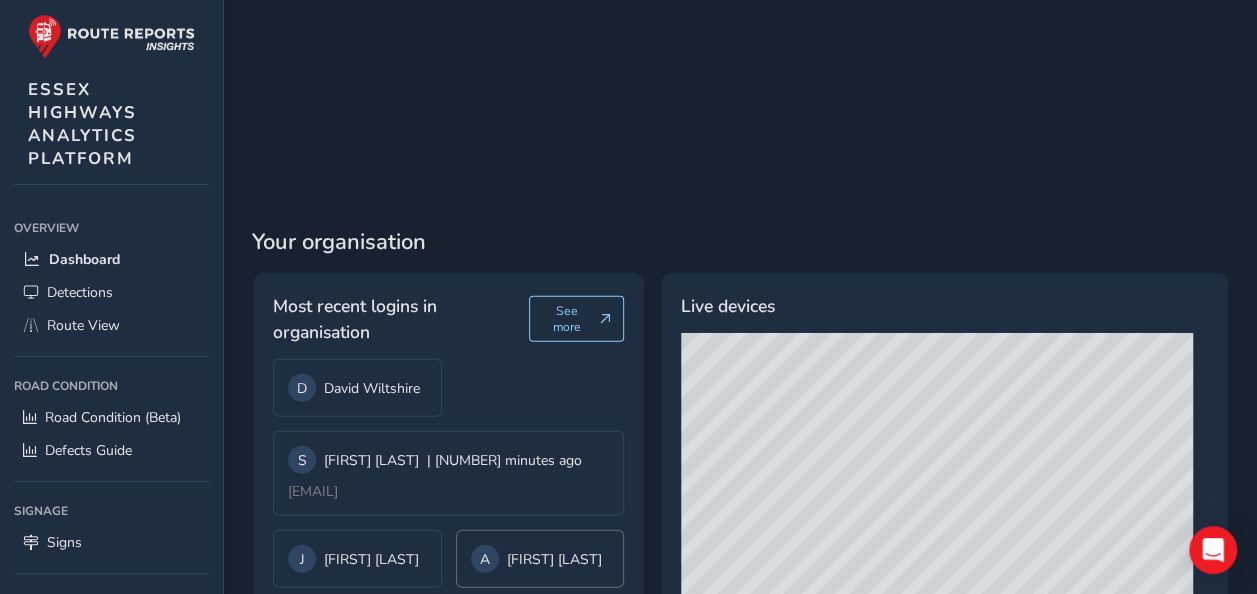 click on "[FIRST] [LAST]" at bounding box center (540, 559) 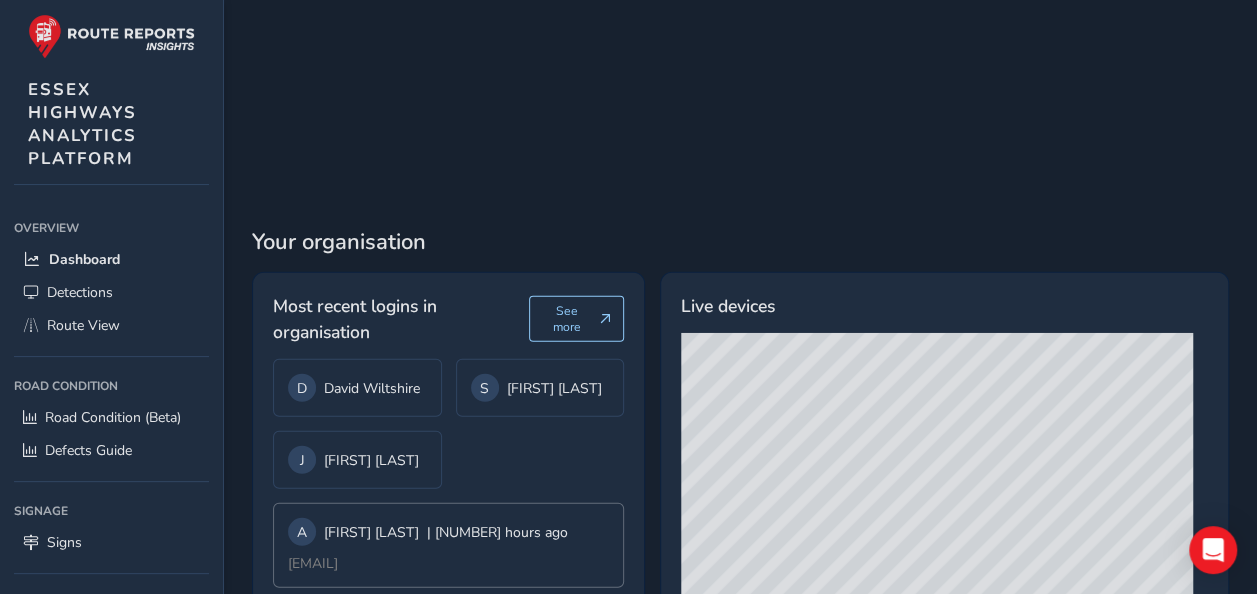 scroll, scrollTop: 2452, scrollLeft: 0, axis: vertical 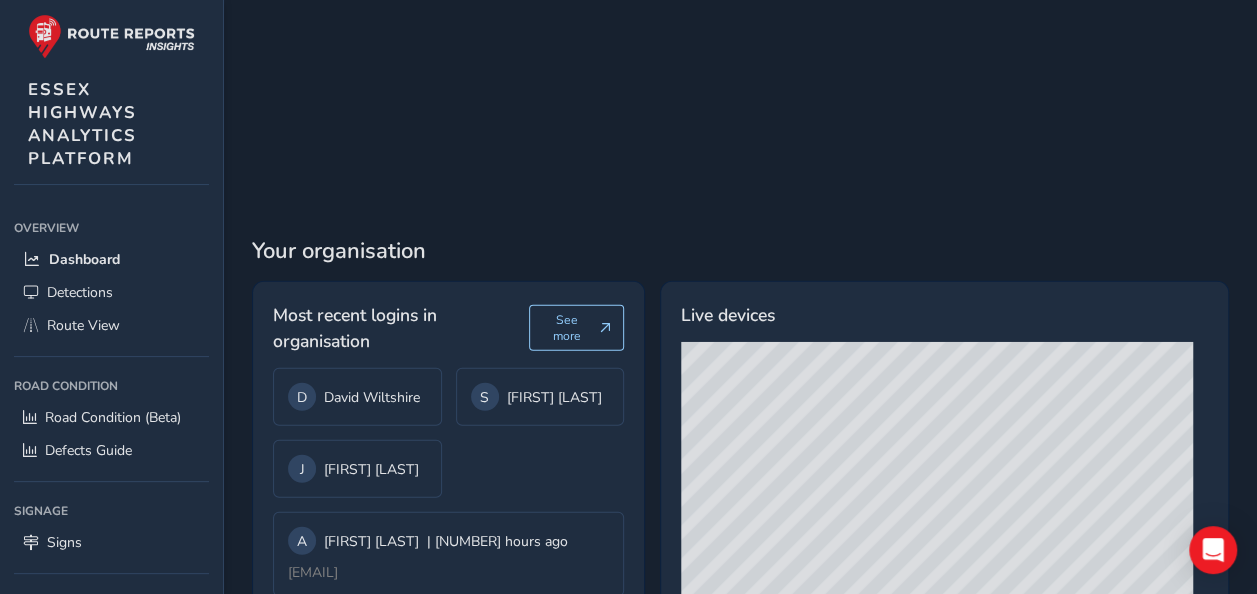 click on "[FIRST] [LAST]" at bounding box center (357, 640) 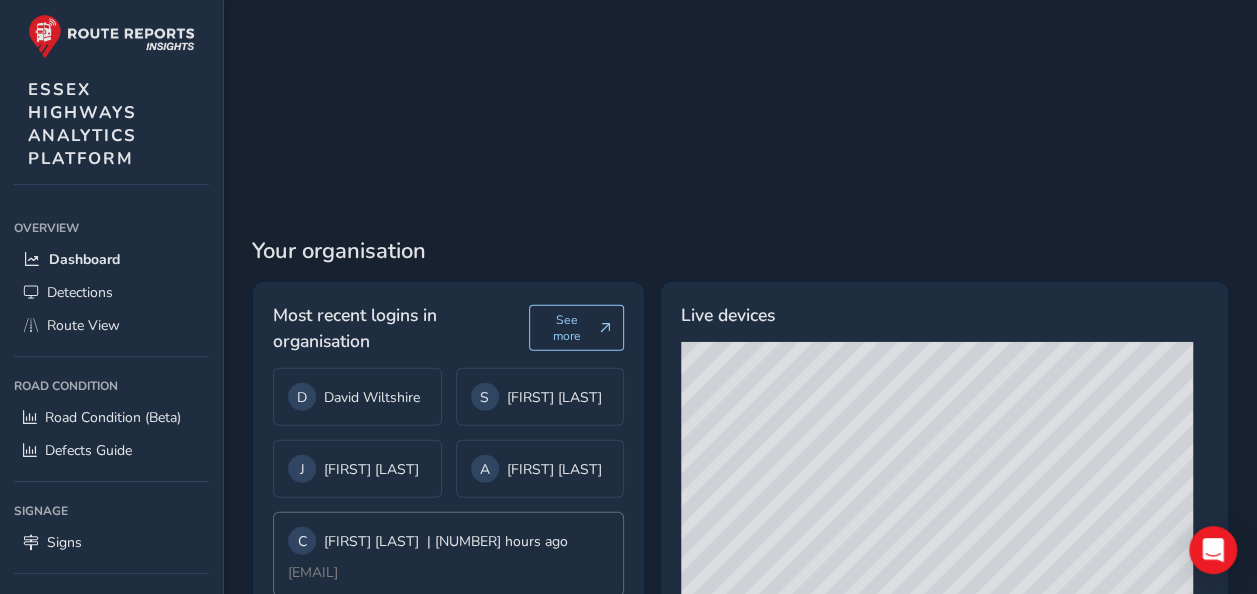 scroll, scrollTop: 2442, scrollLeft: 0, axis: vertical 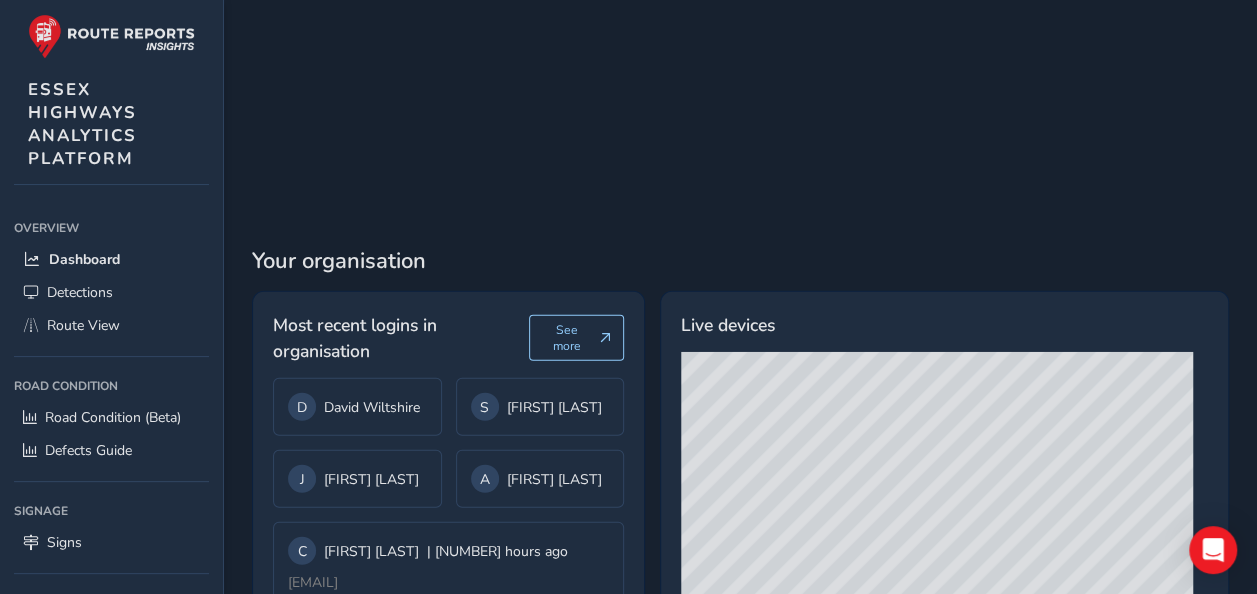 click on "[FIRST] [LAST]" at bounding box center (357, 650) 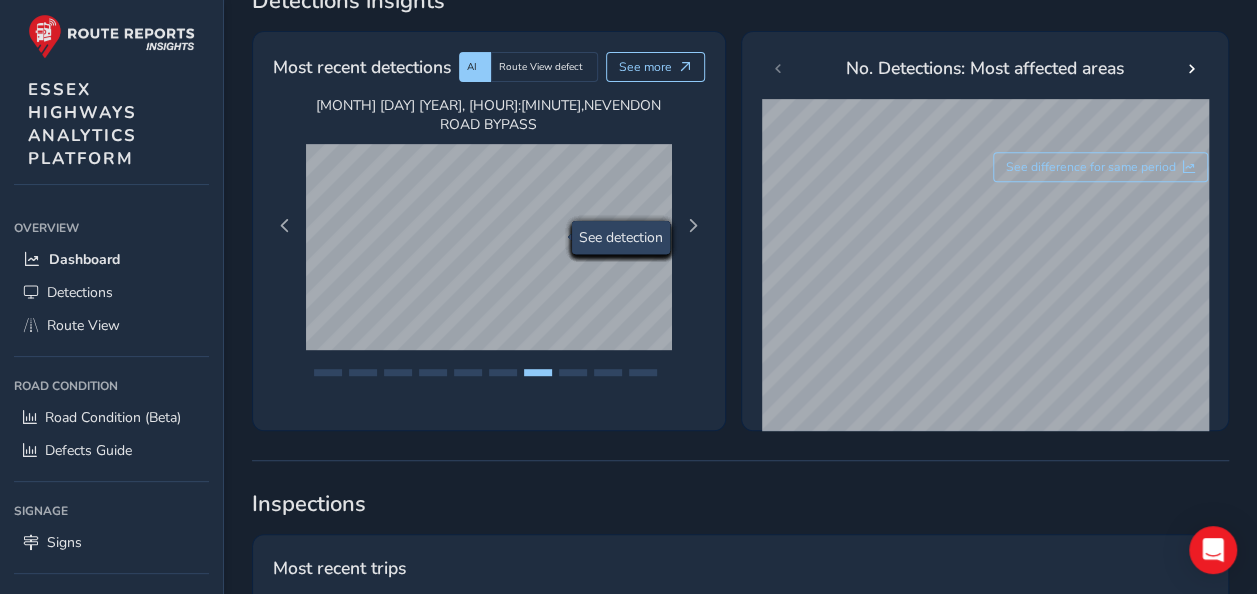 scroll, scrollTop: 352, scrollLeft: 0, axis: vertical 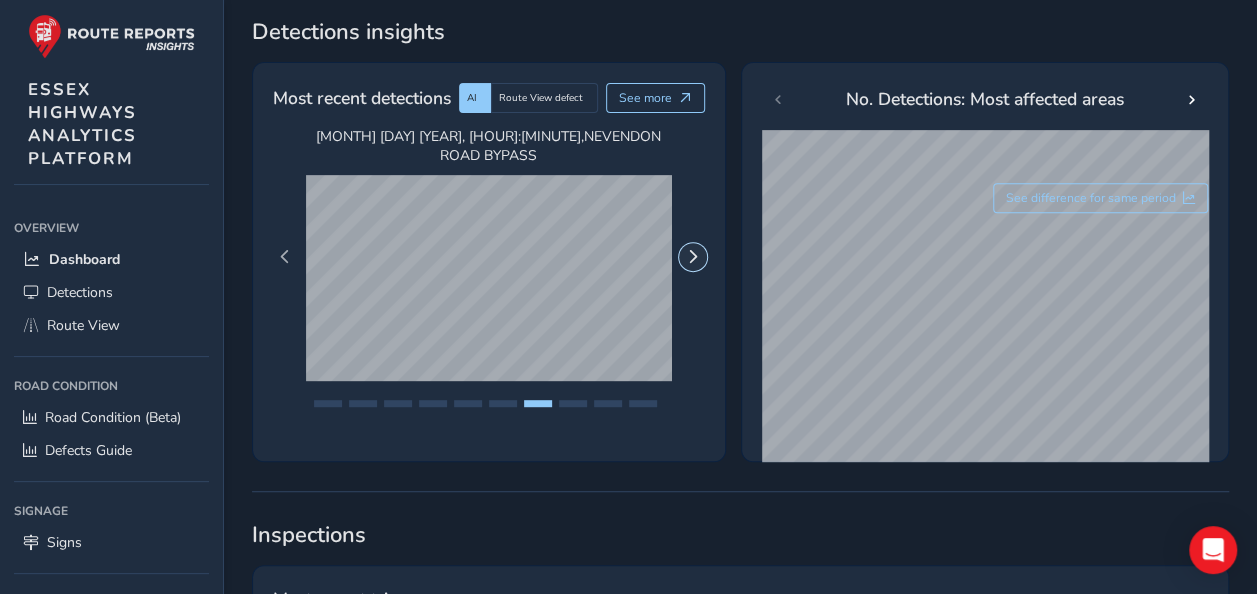 click at bounding box center [693, 257] 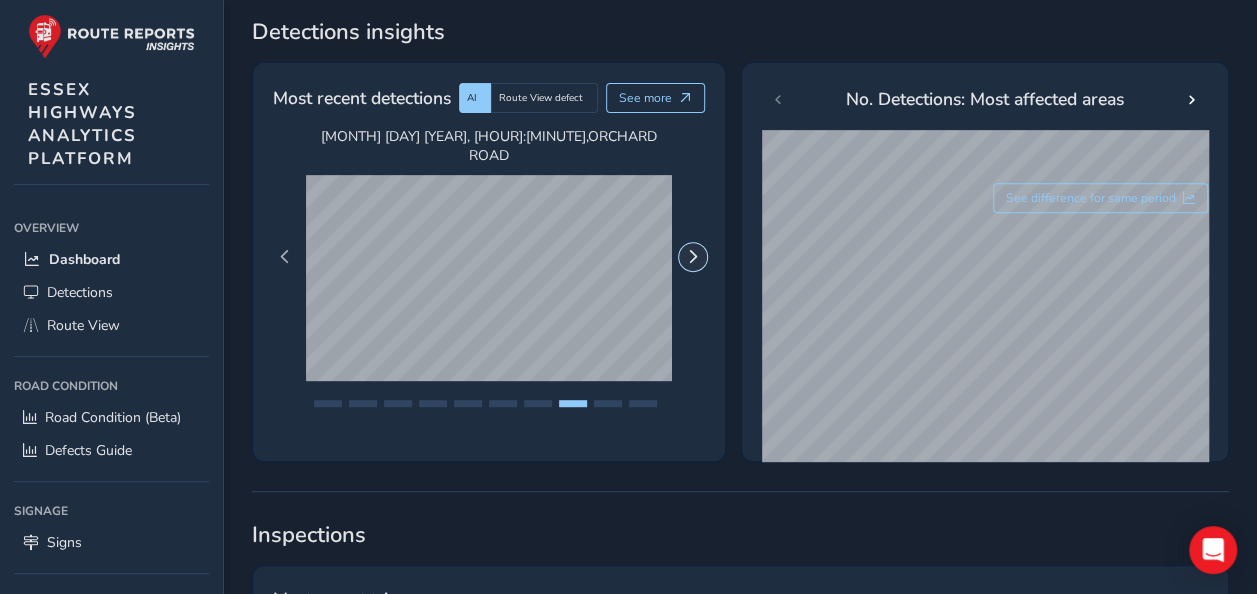 click at bounding box center (693, 257) 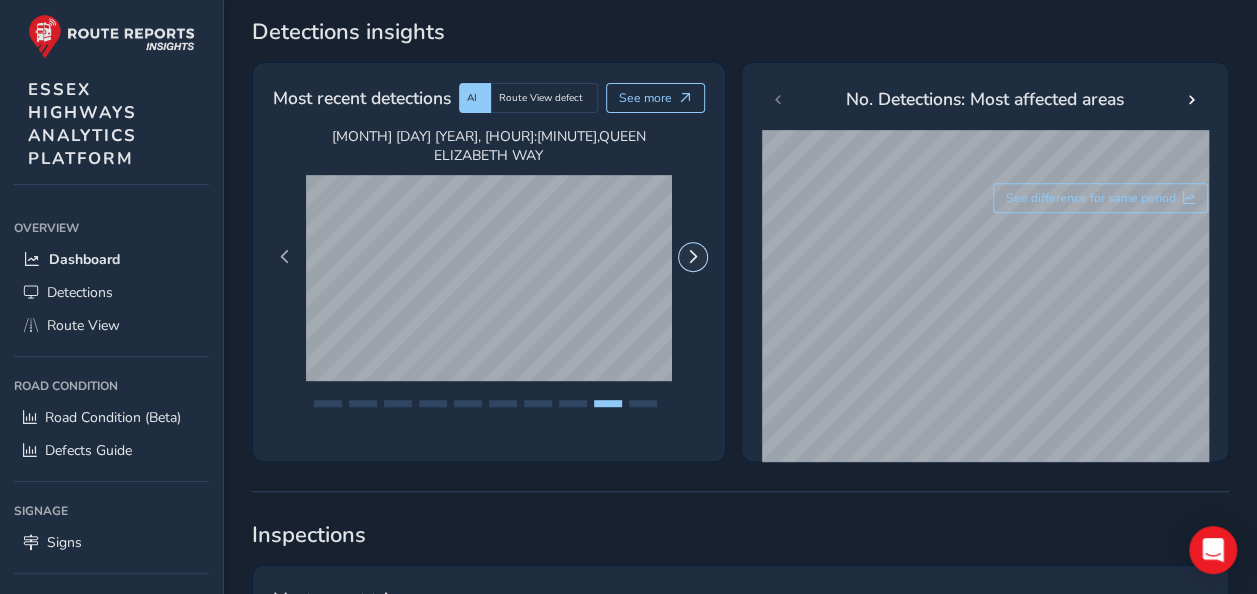 click at bounding box center (693, 257) 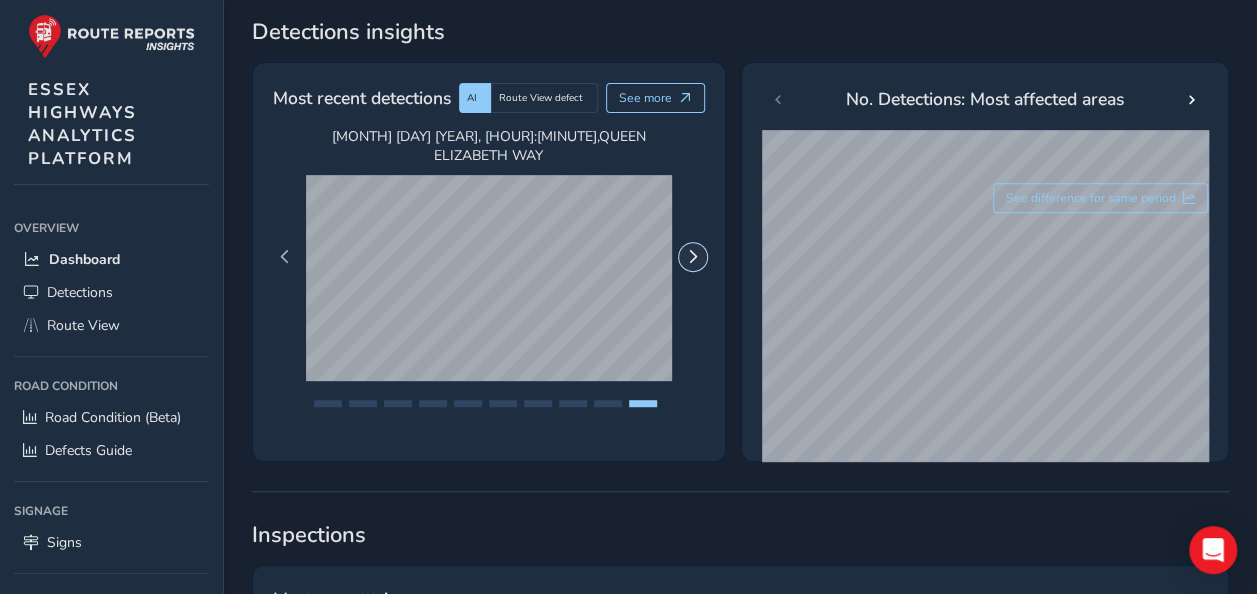 click at bounding box center [693, 257] 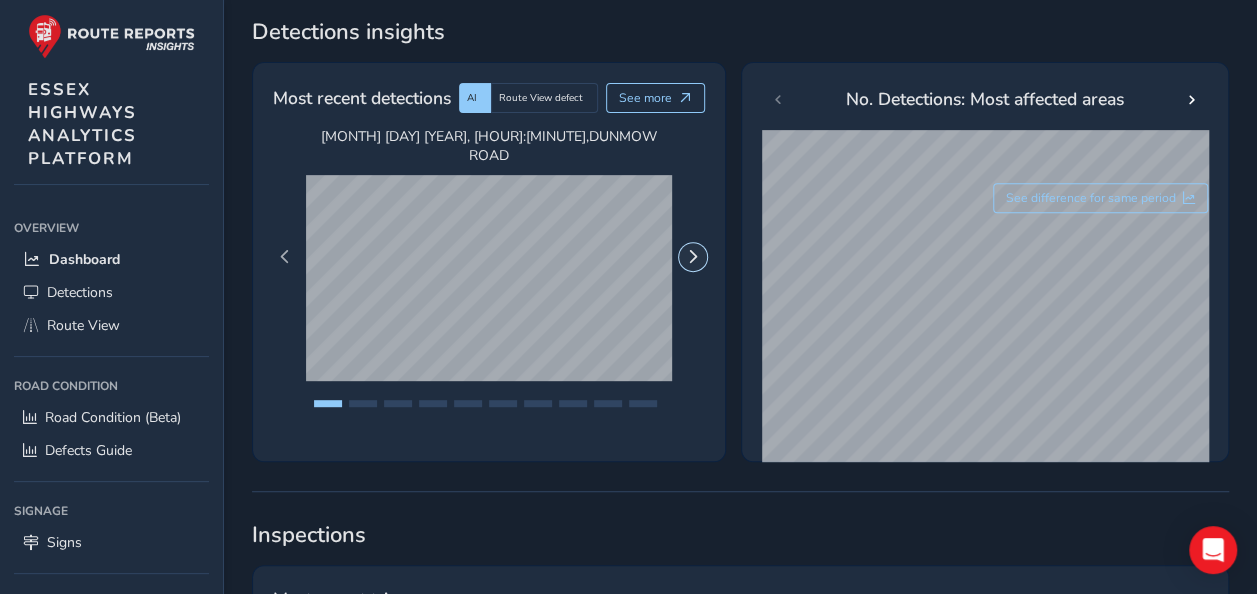 click at bounding box center [693, 257] 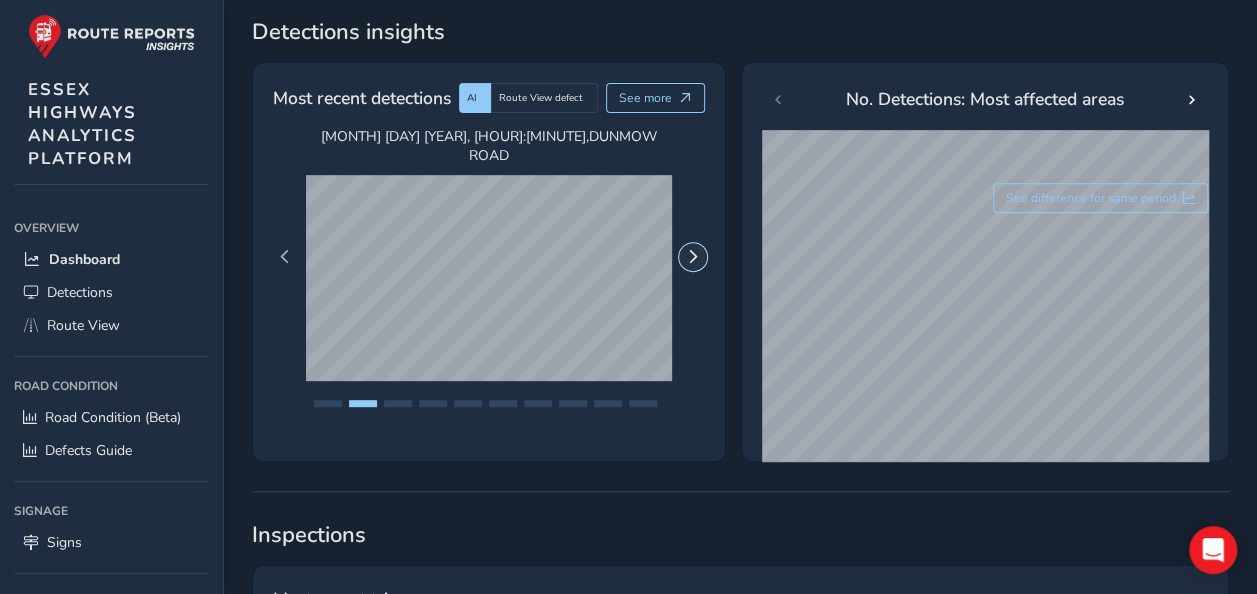 click at bounding box center (693, 257) 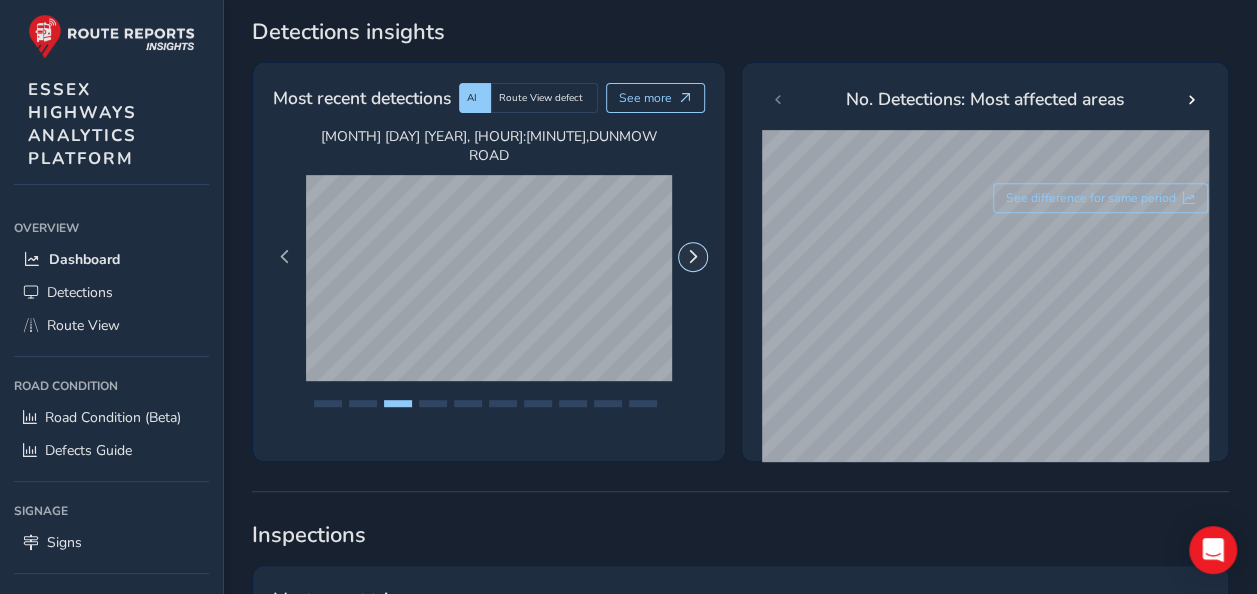 click at bounding box center [693, 257] 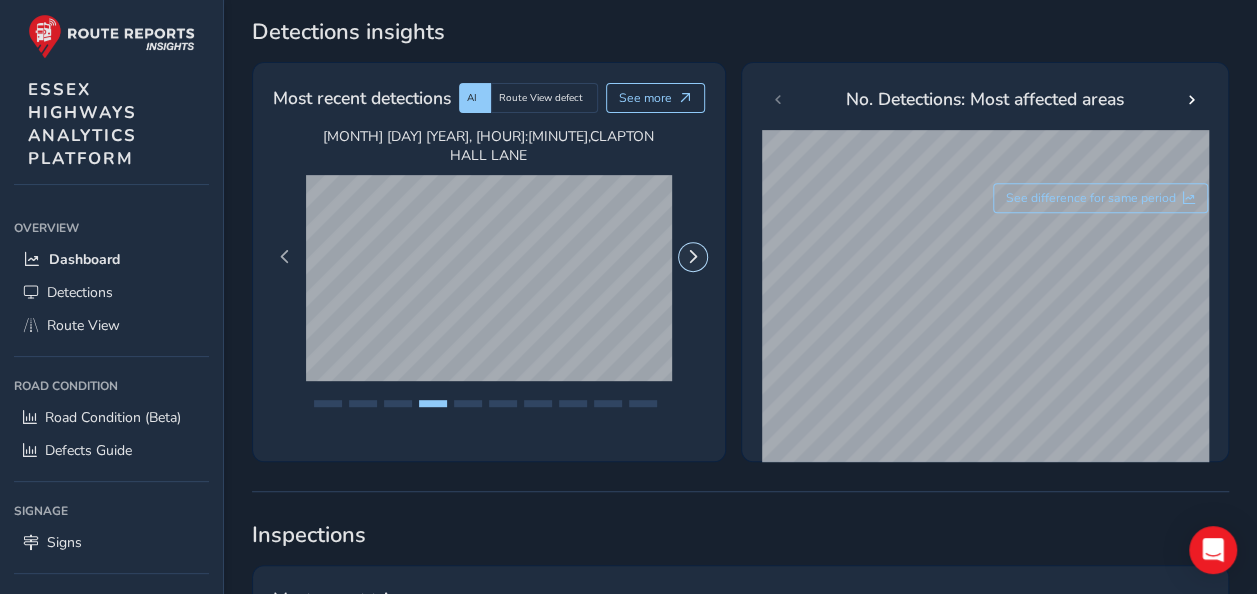 click at bounding box center (693, 257) 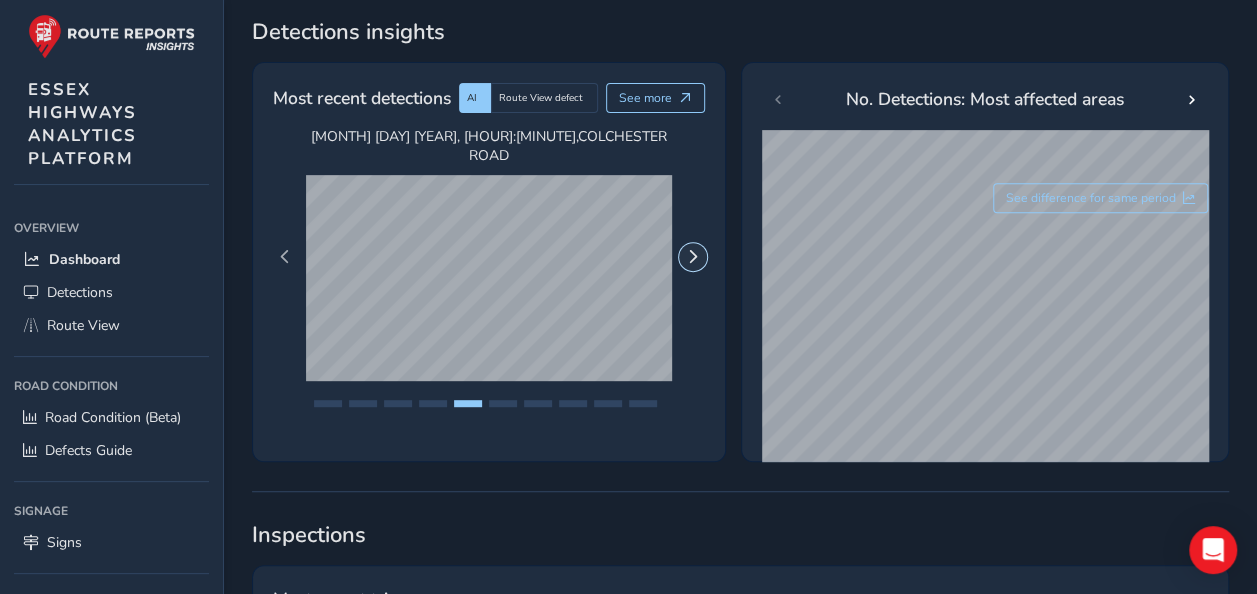 click at bounding box center [693, 257] 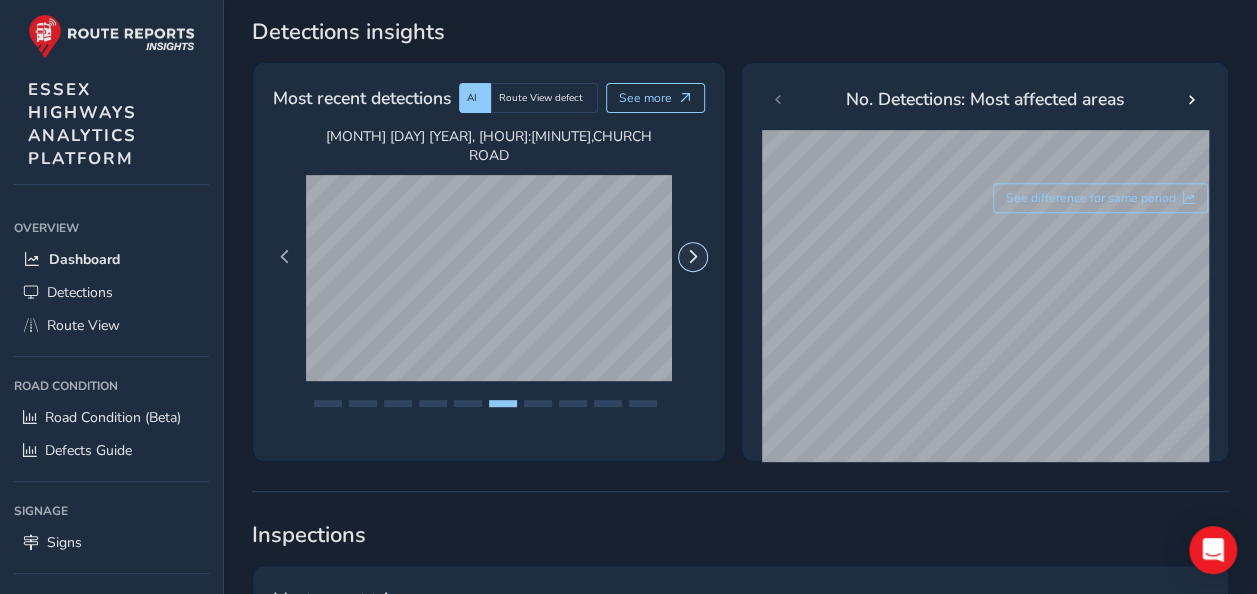 click at bounding box center [693, 257] 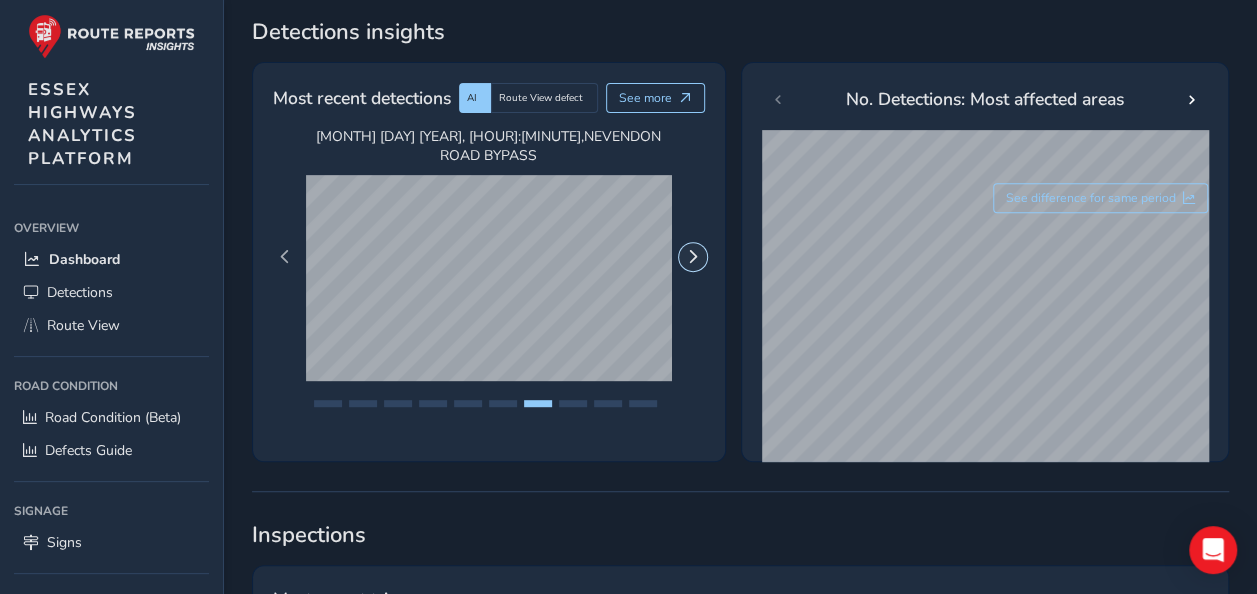 click at bounding box center [693, 257] 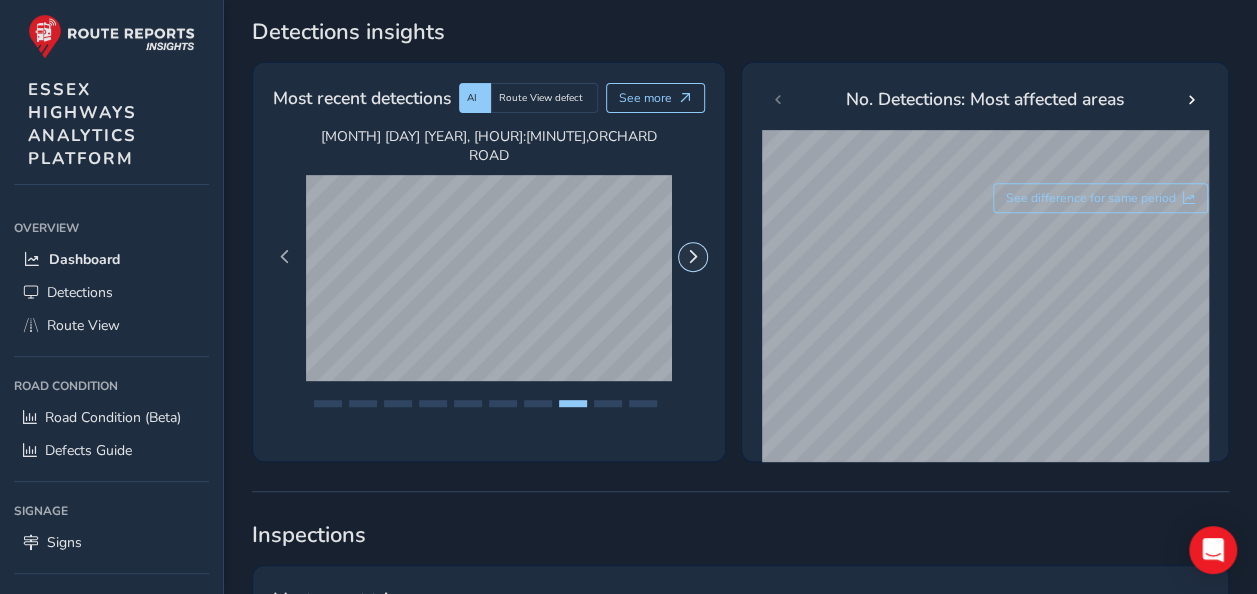 click at bounding box center (693, 257) 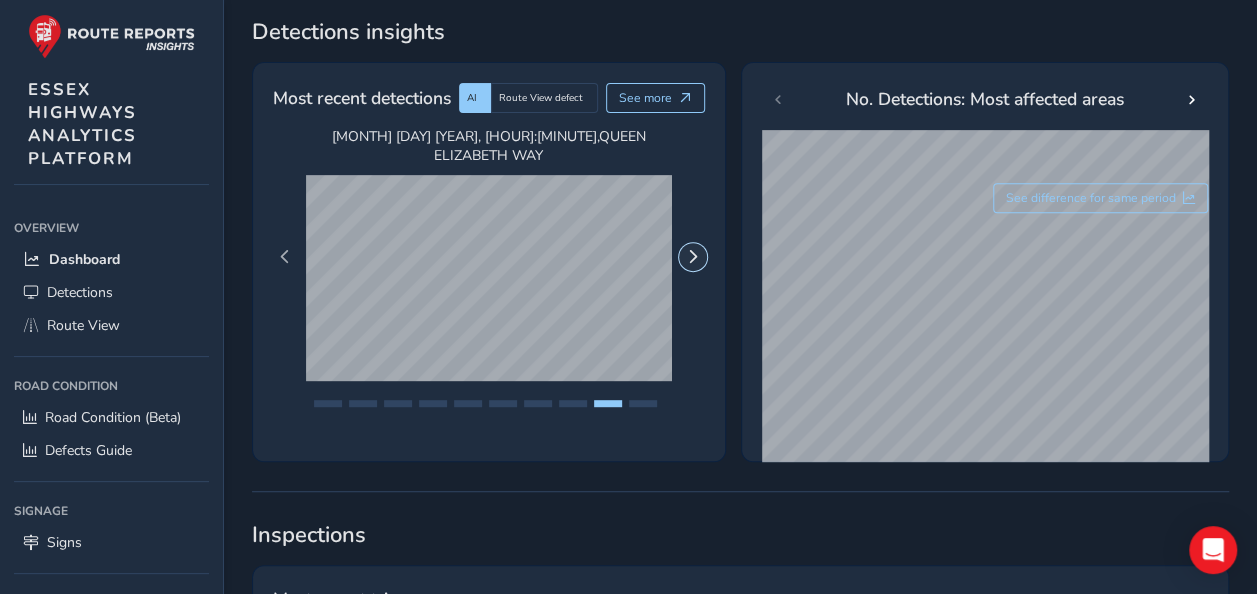 click at bounding box center (693, 257) 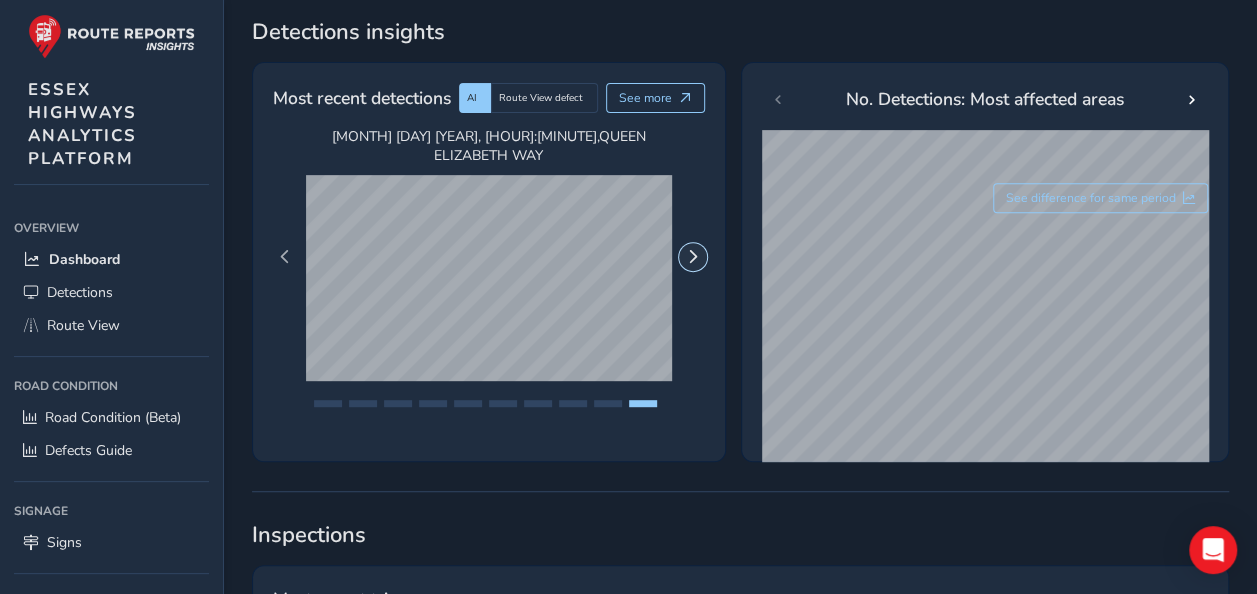 click at bounding box center (693, 257) 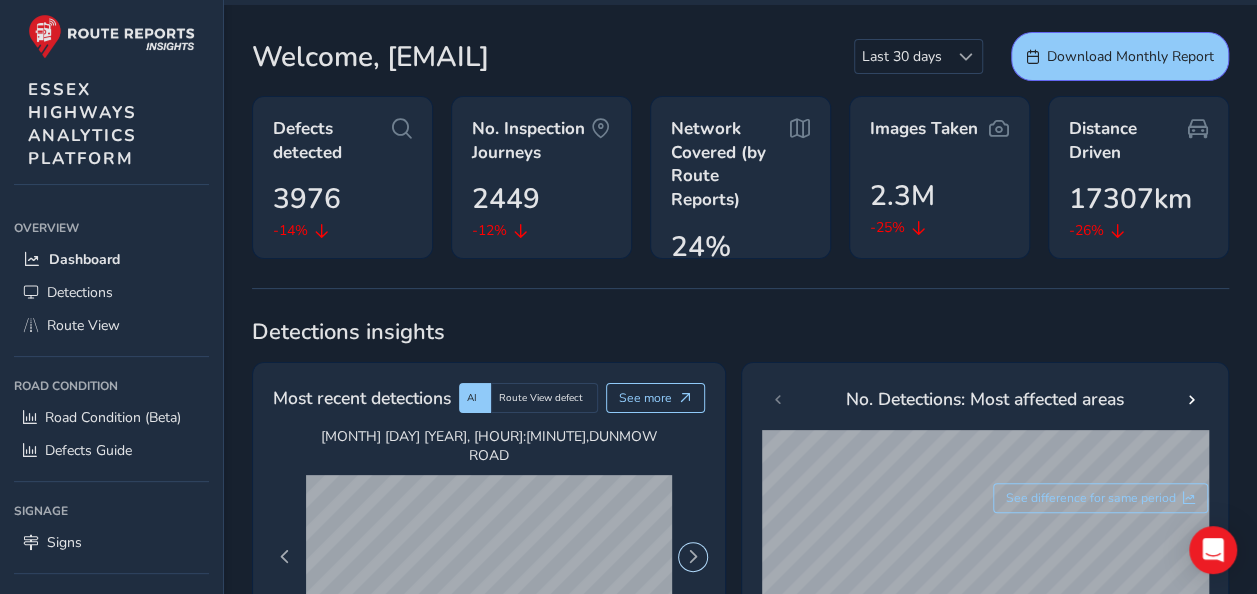 scroll, scrollTop: 0, scrollLeft: 0, axis: both 